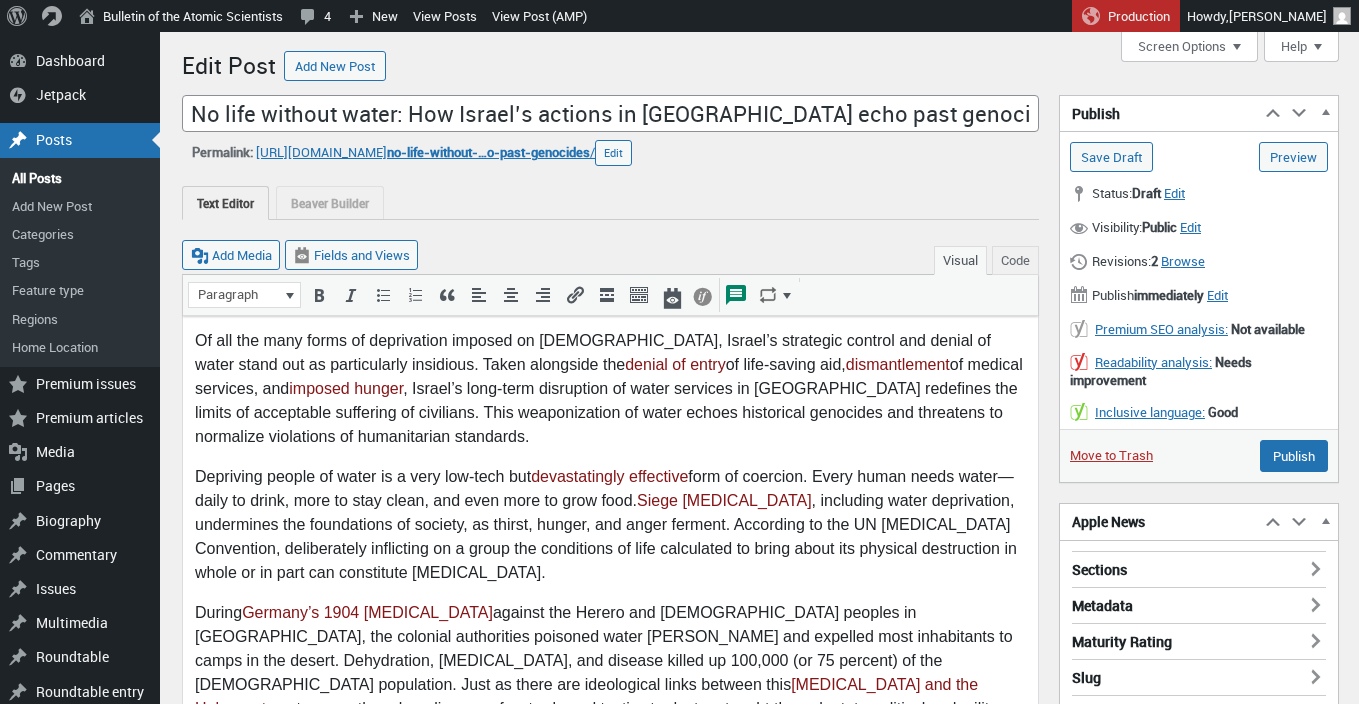 scroll, scrollTop: 0, scrollLeft: 0, axis: both 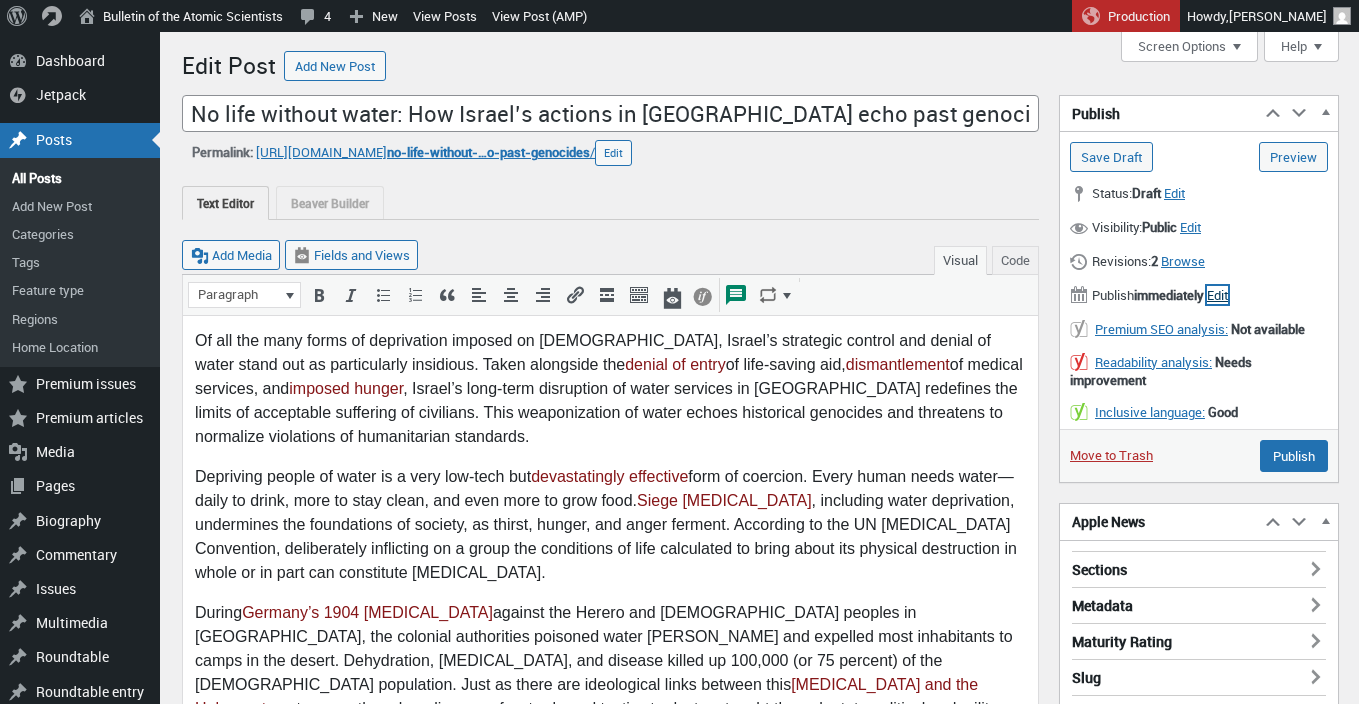click on "Edit" at bounding box center [1217, 295] 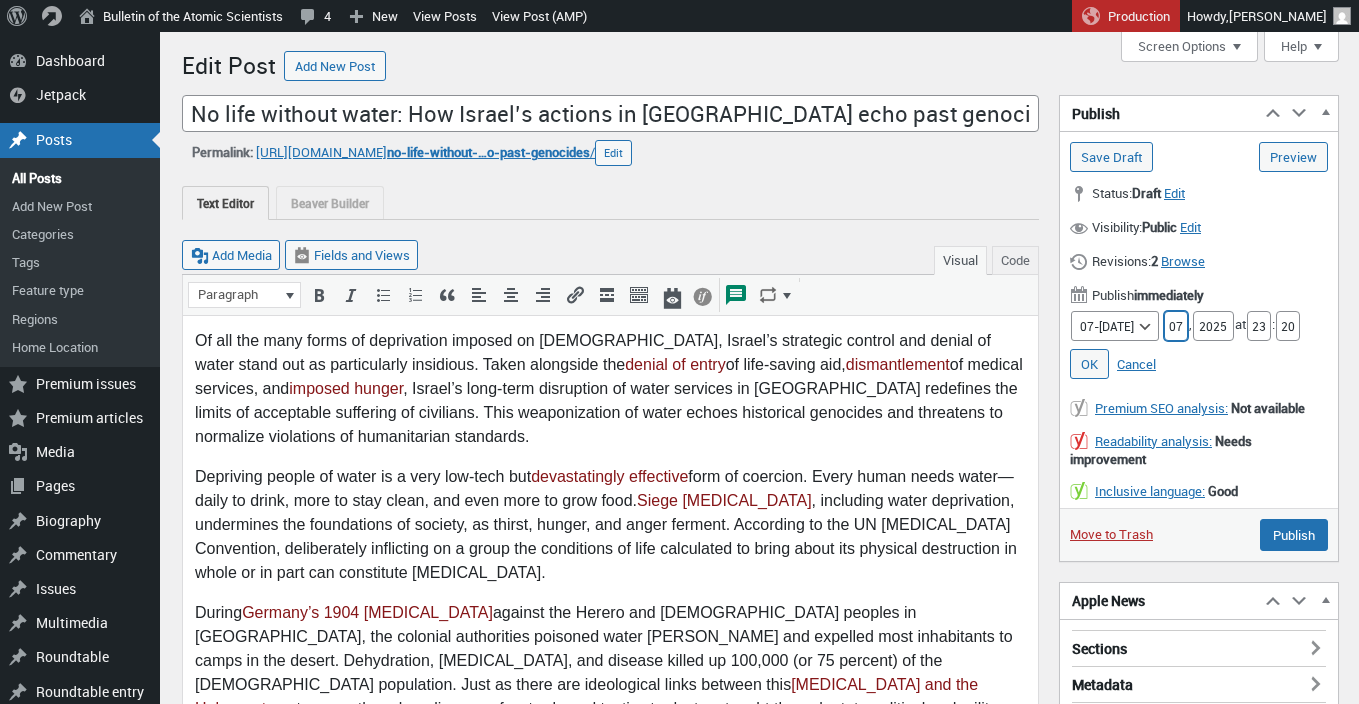 drag, startPoint x: 1166, startPoint y: 330, endPoint x: 1193, endPoint y: 330, distance: 27 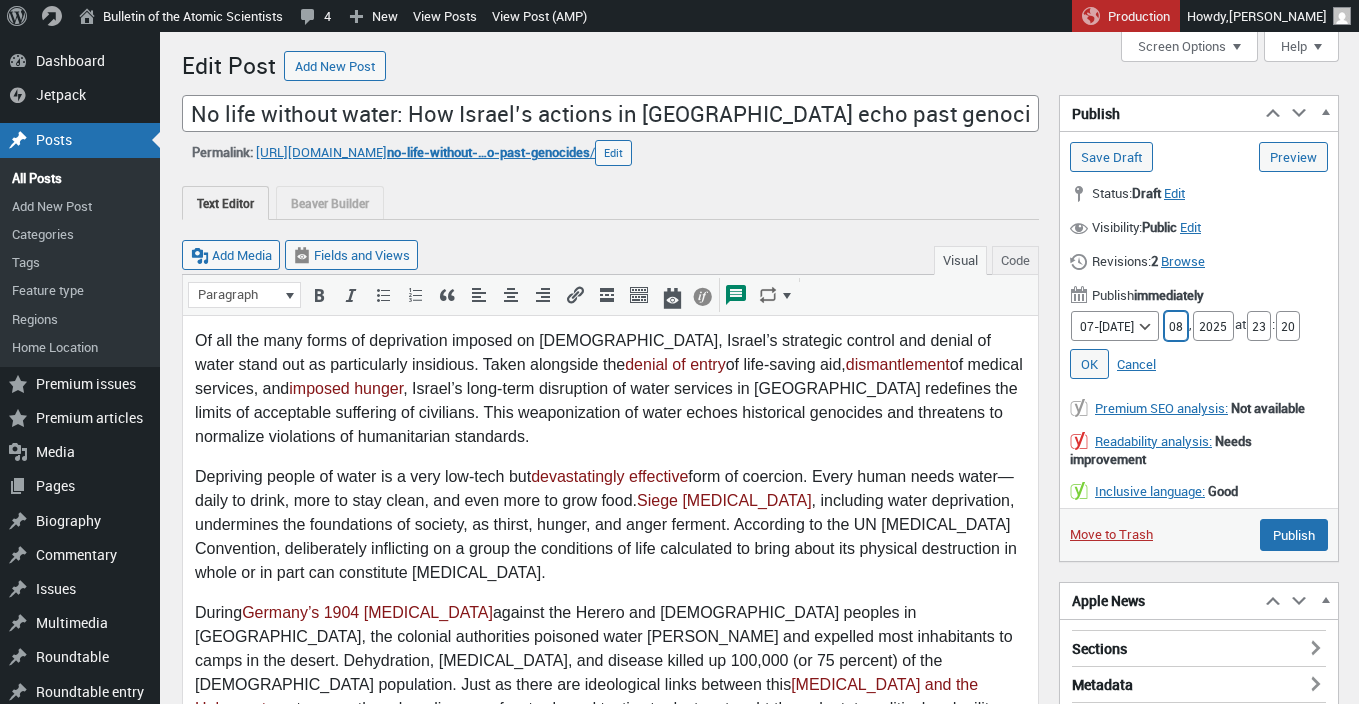 type on "08" 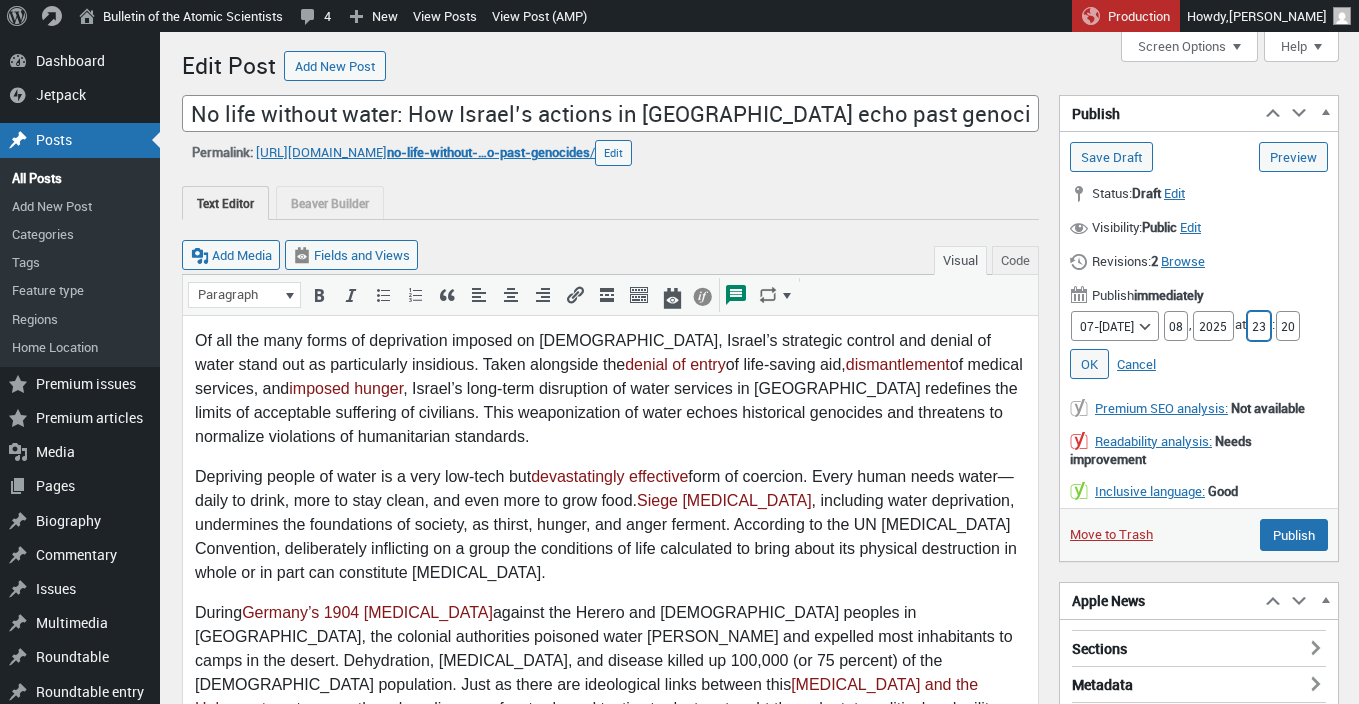 drag, startPoint x: 1255, startPoint y: 329, endPoint x: 1281, endPoint y: 330, distance: 26.019224 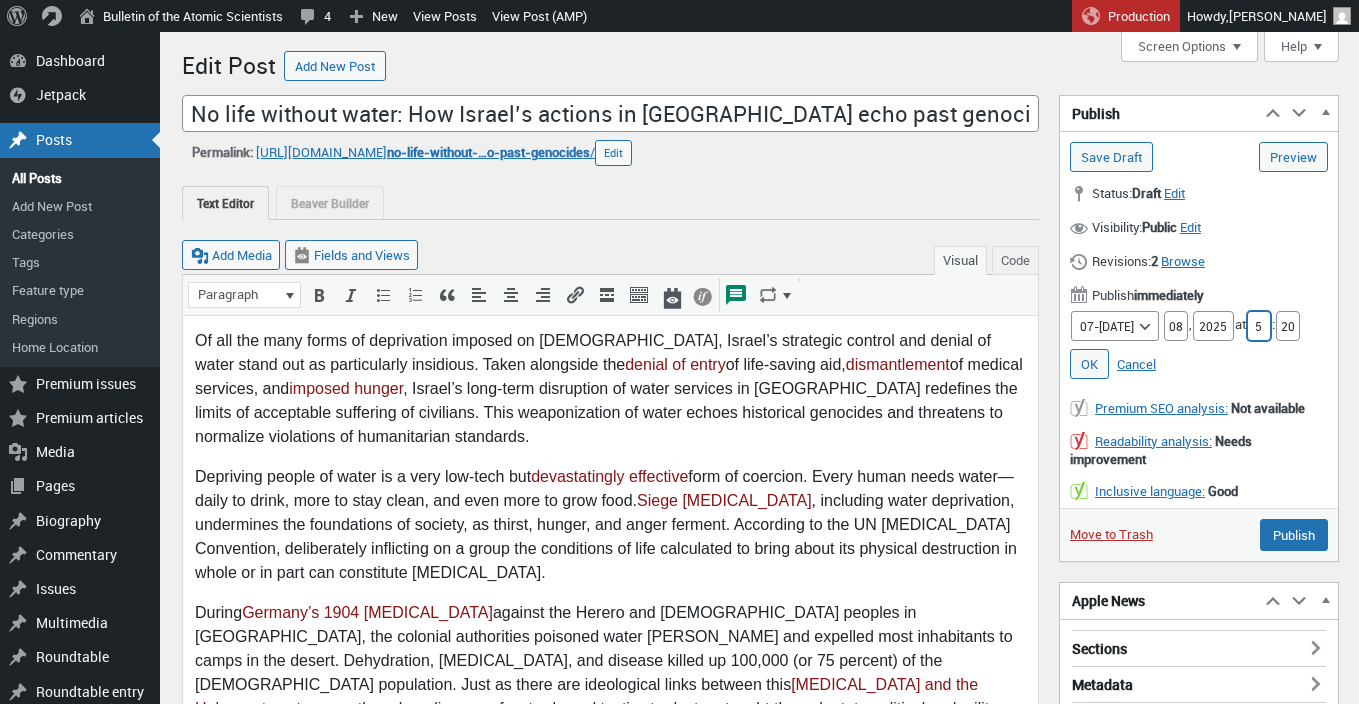 type on "5" 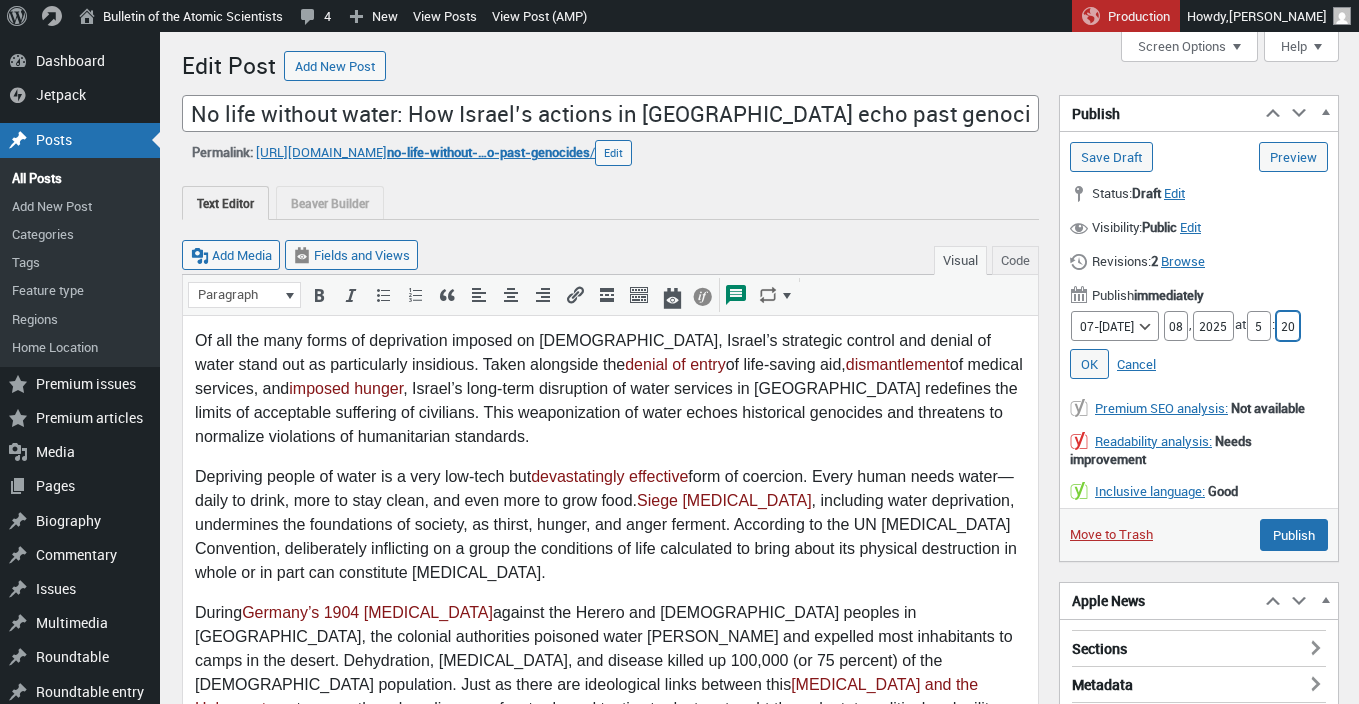 drag, startPoint x: 1286, startPoint y: 328, endPoint x: 1338, endPoint y: 328, distance: 52 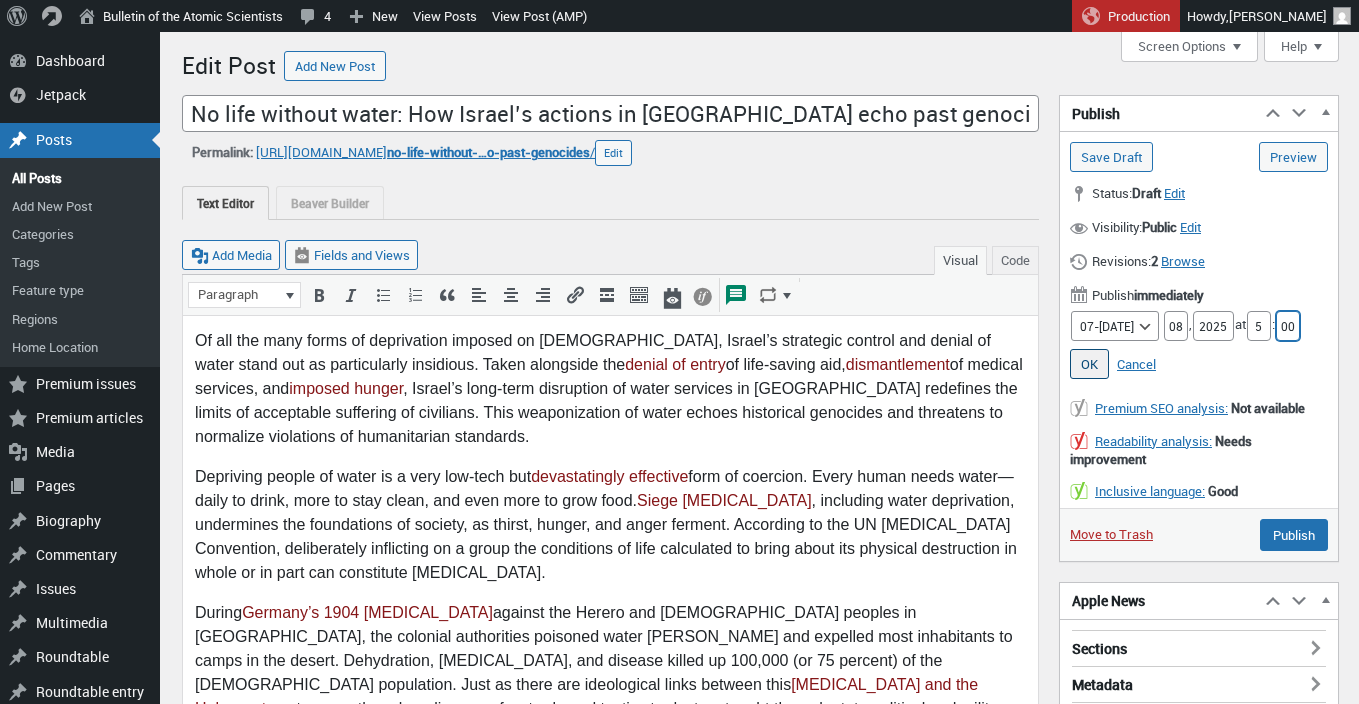 type on "00" 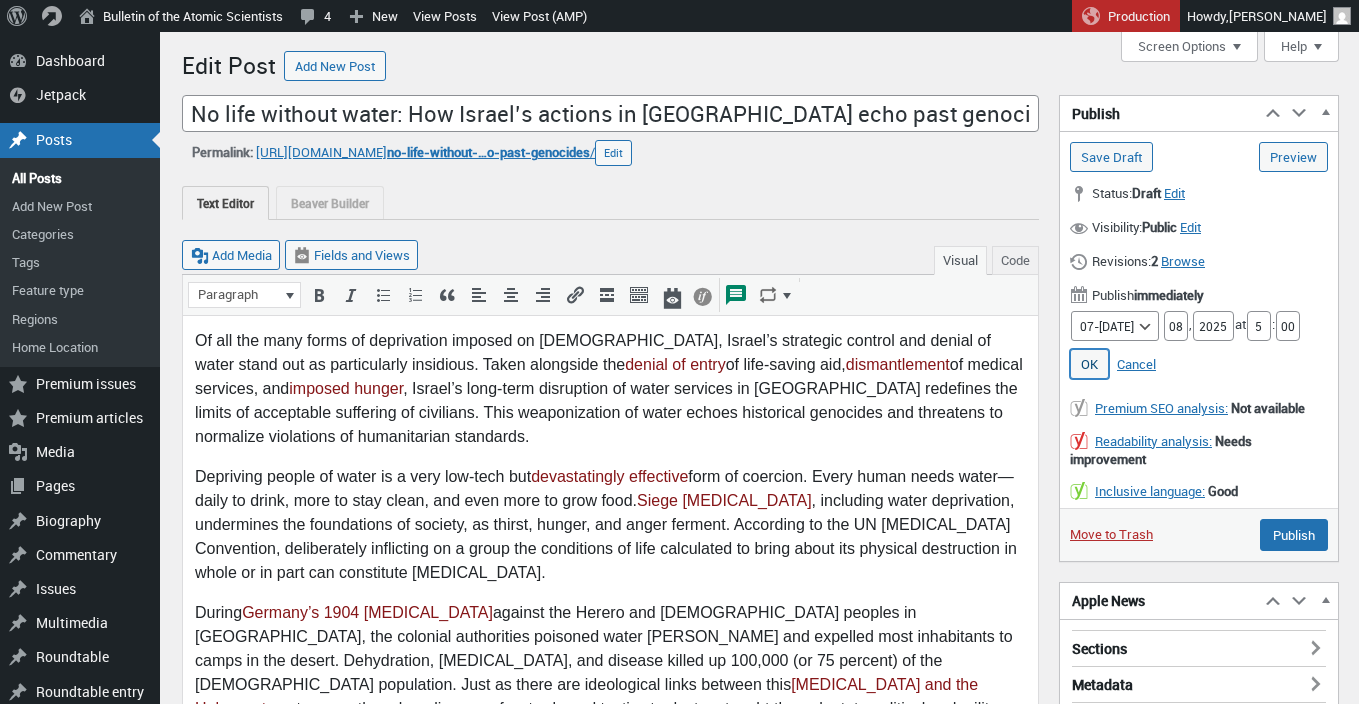click on "OK" at bounding box center [1089, 364] 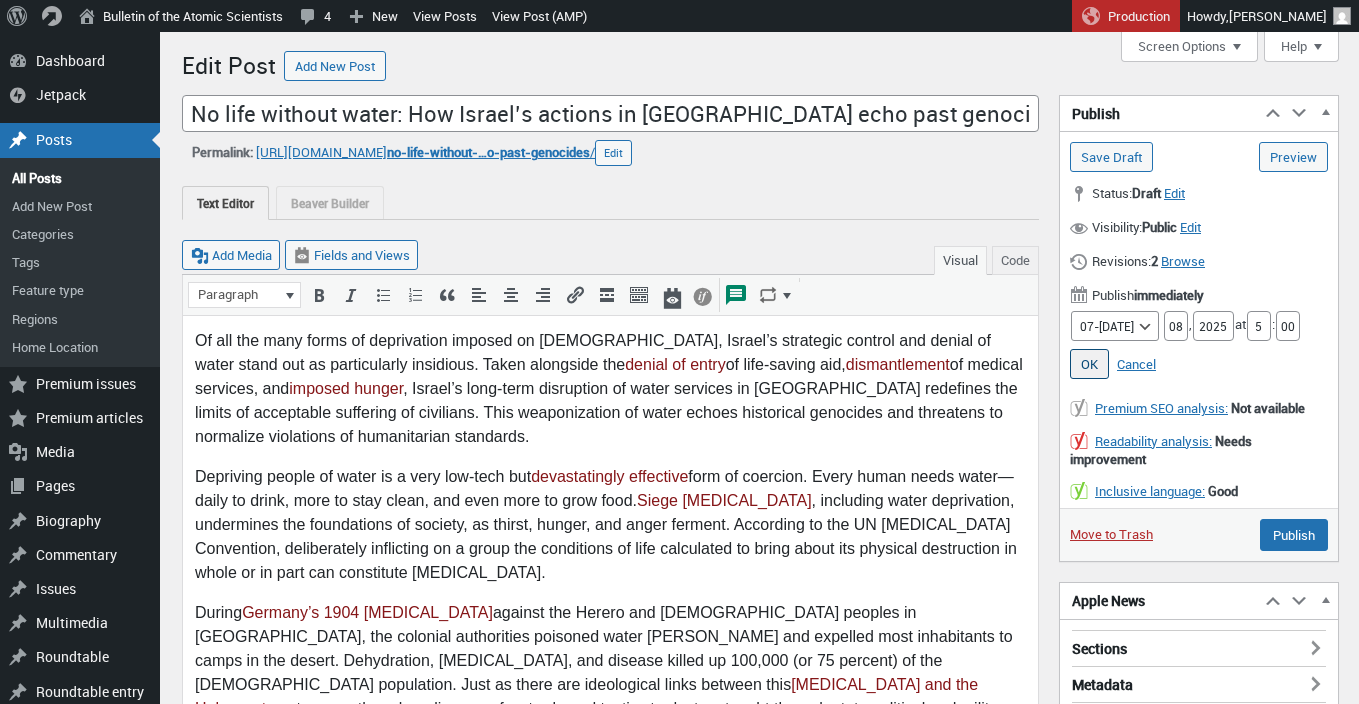 type on "Schedule" 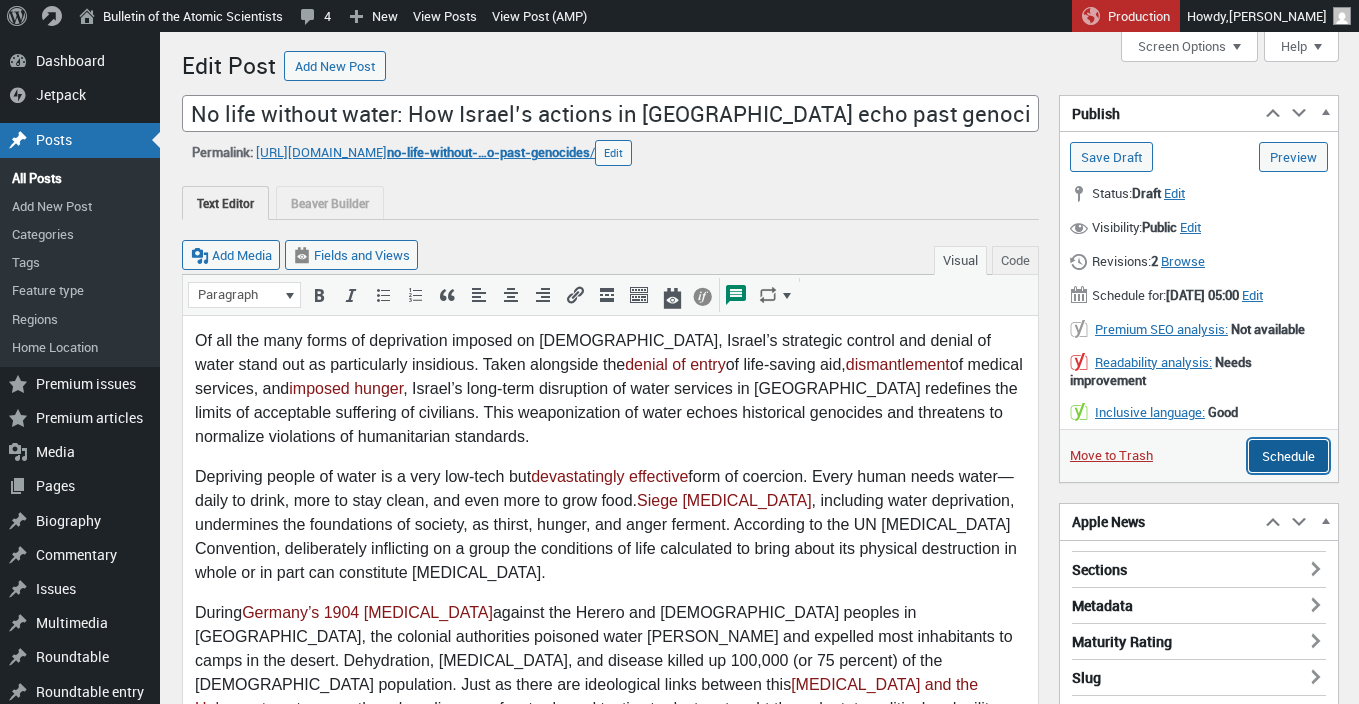 click on "Schedule" at bounding box center [1288, 456] 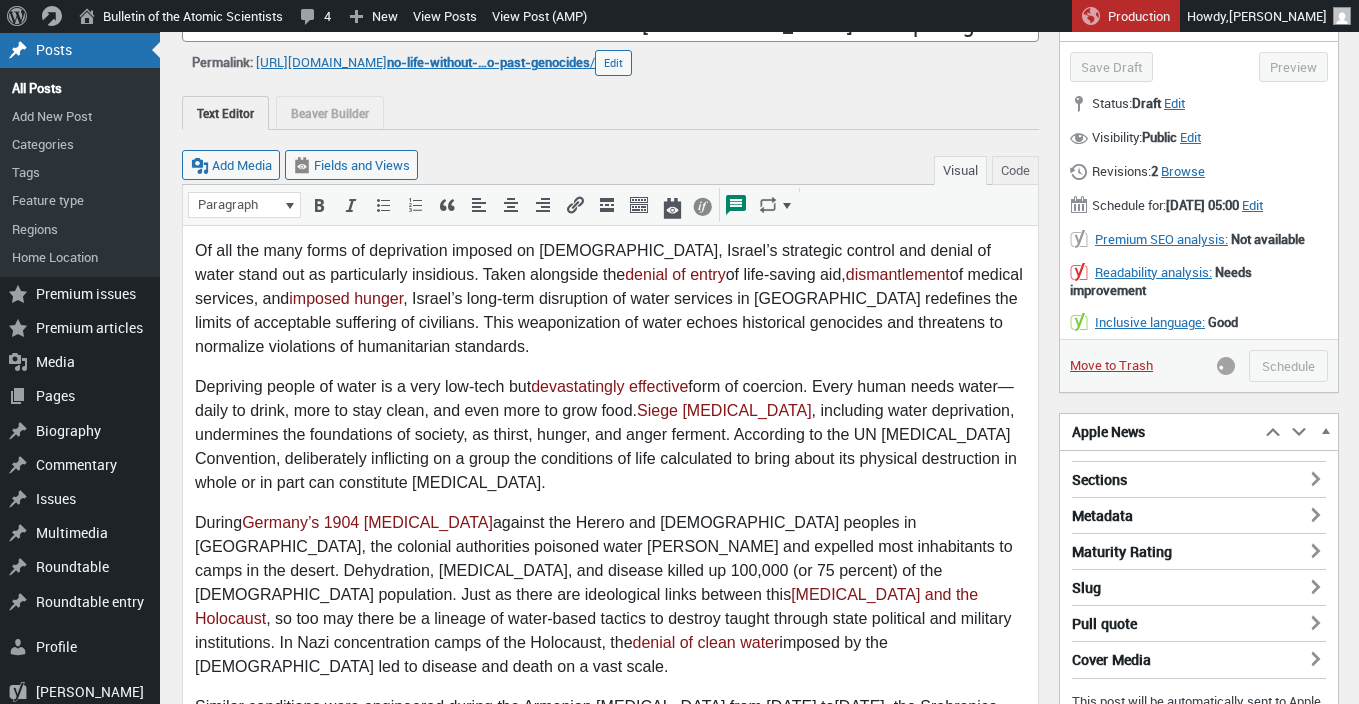 scroll, scrollTop: 137, scrollLeft: 0, axis: vertical 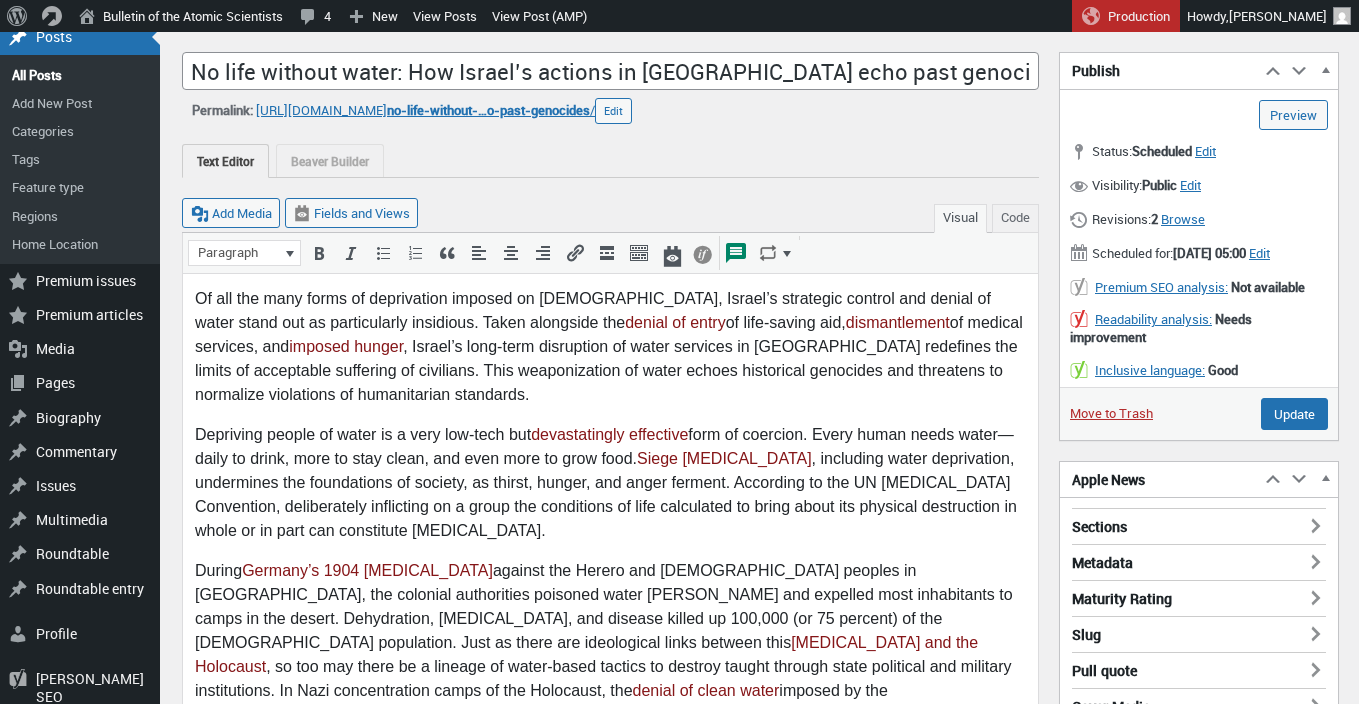 click on "Sections" at bounding box center (1199, 521) 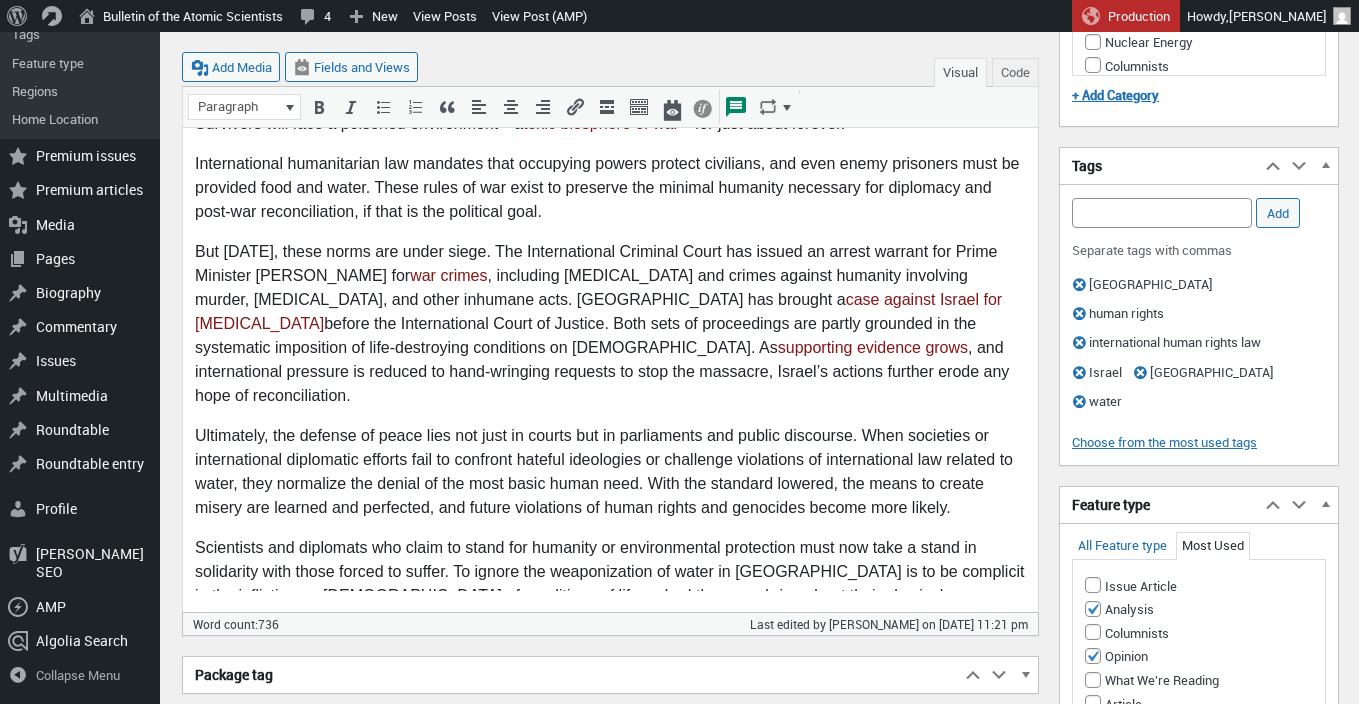 scroll, scrollTop: 1250, scrollLeft: 0, axis: vertical 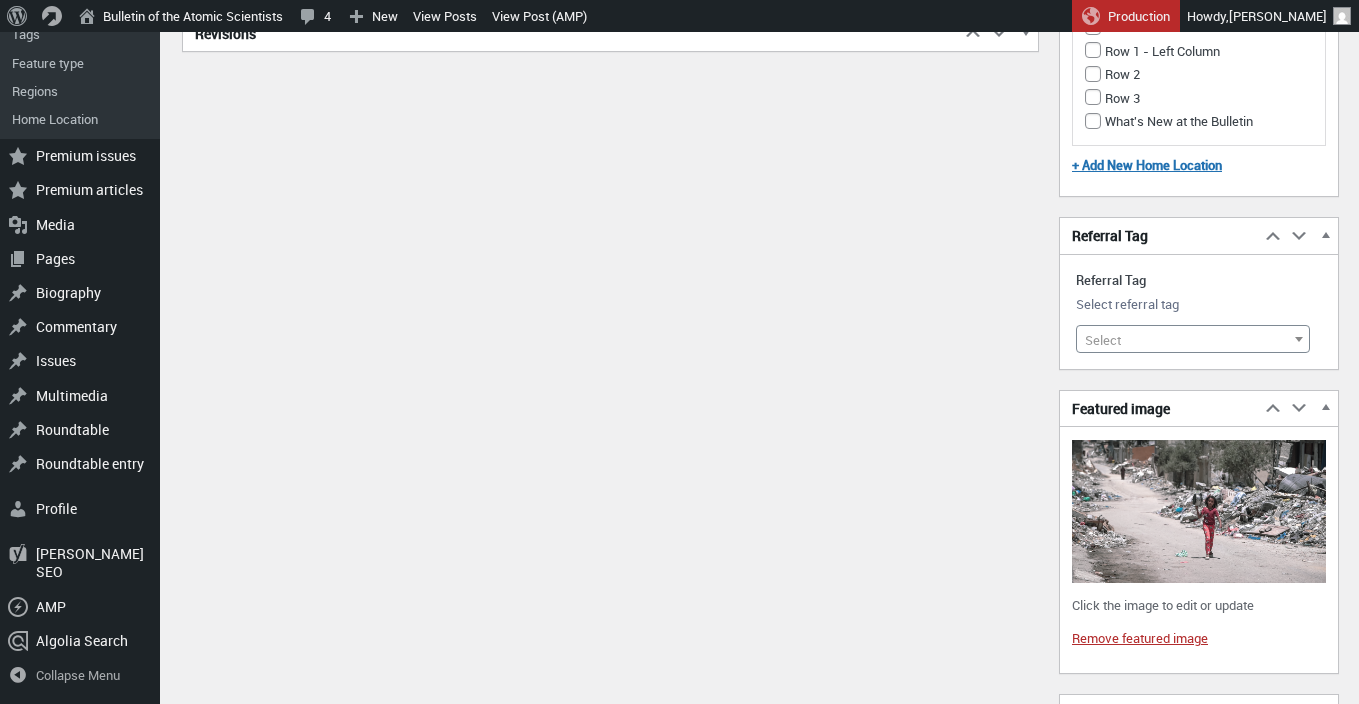 click on "Select" at bounding box center [1193, 340] 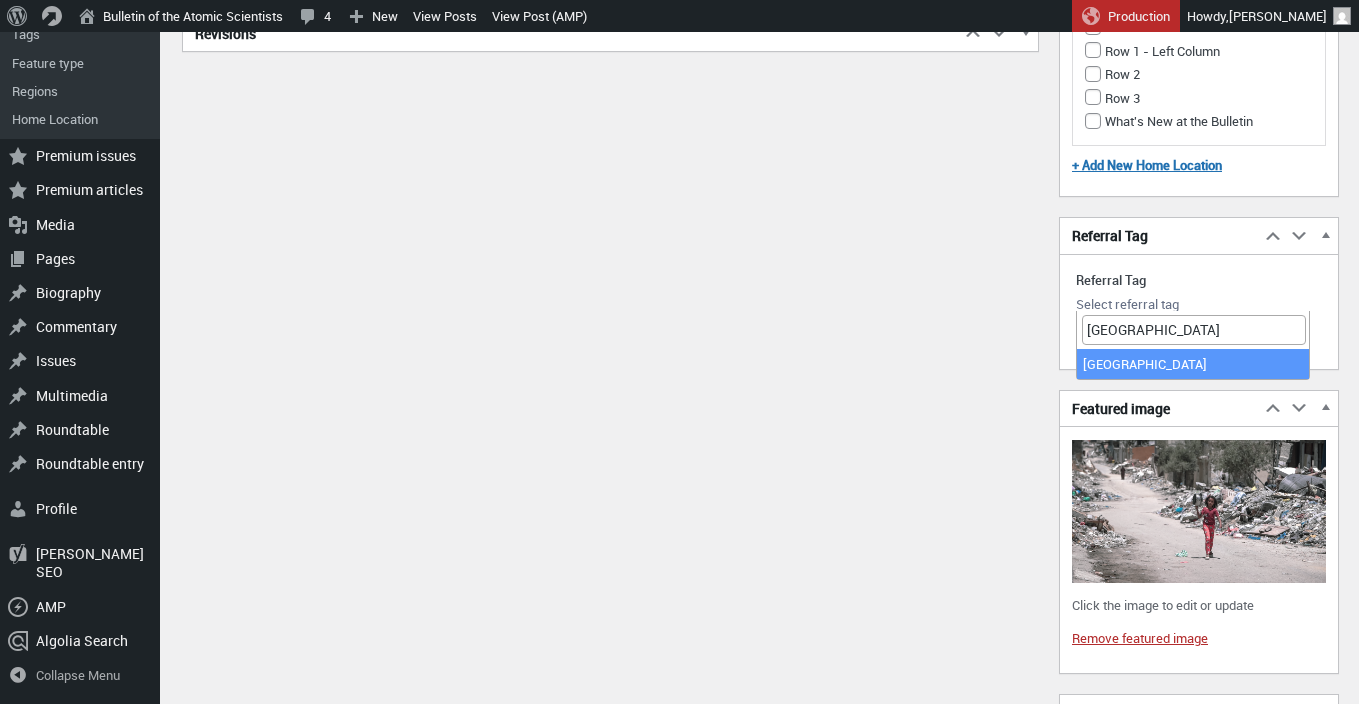 type on "gaza" 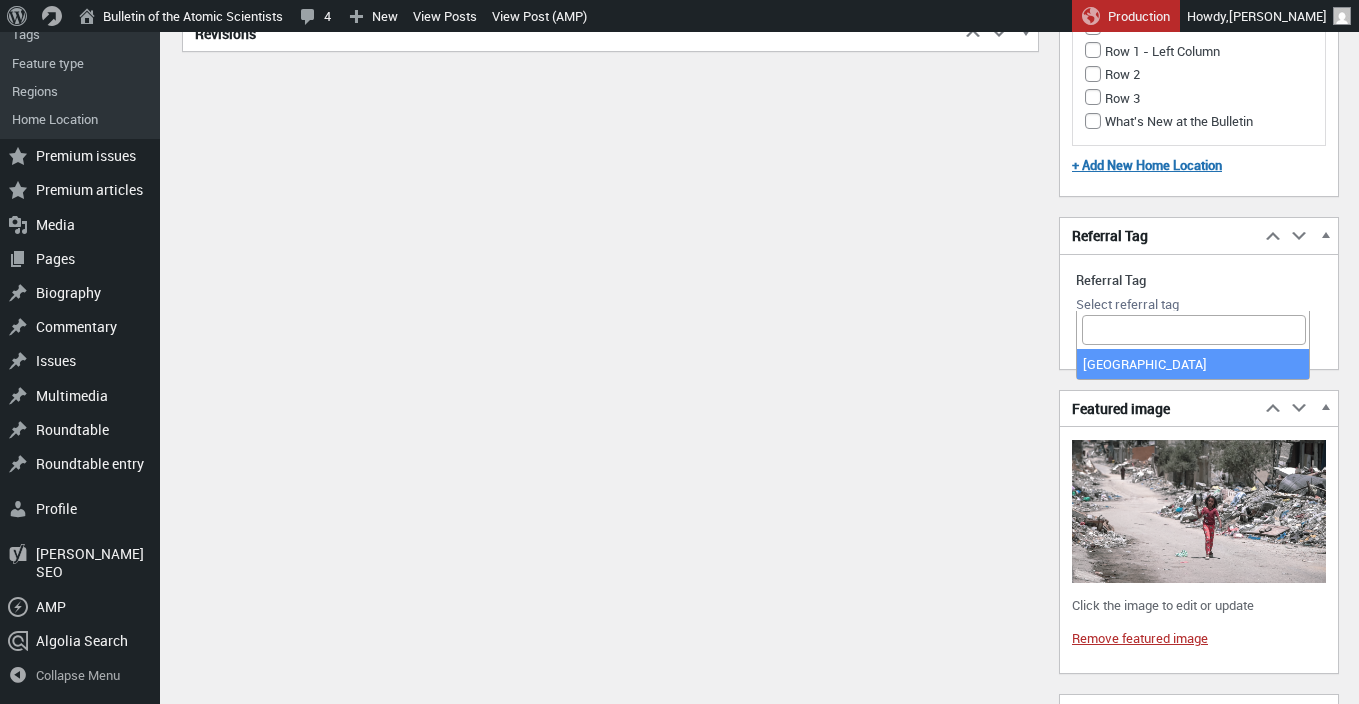 select on "21133" 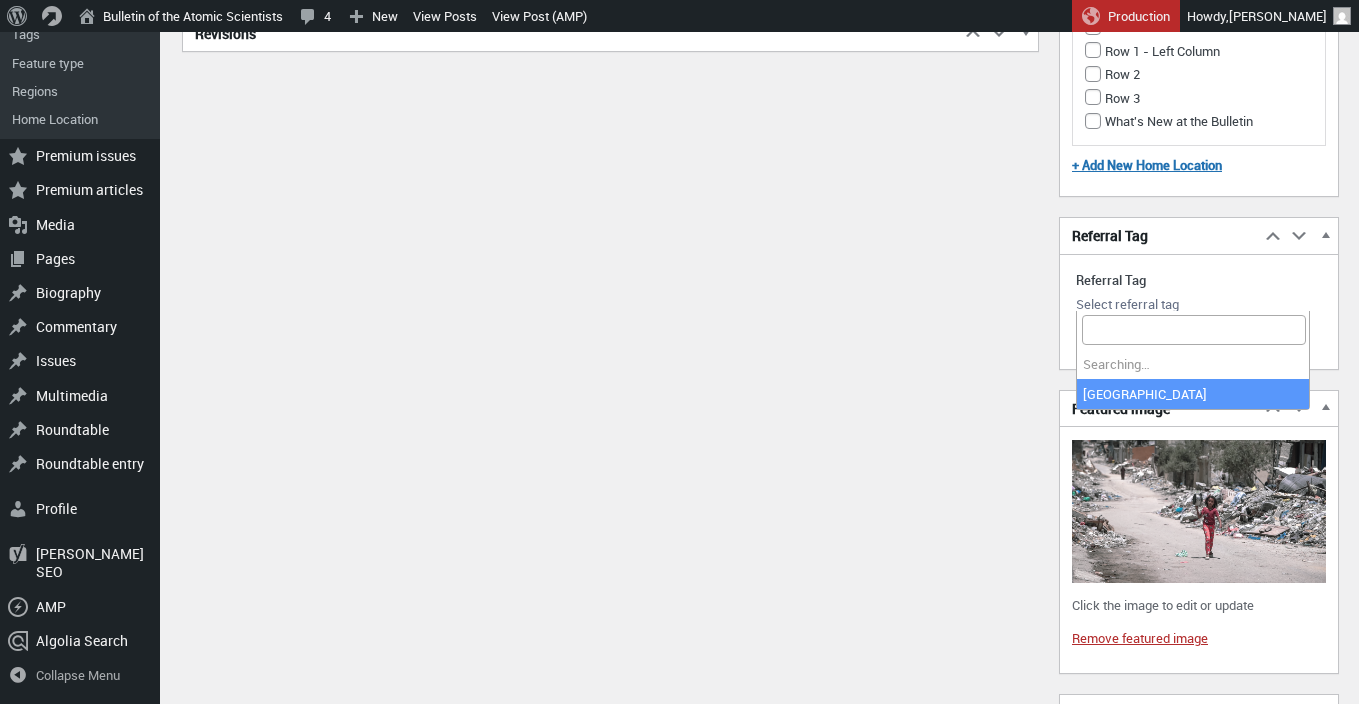 drag, startPoint x: 1143, startPoint y: 293, endPoint x: 1069, endPoint y: 284, distance: 74.54529 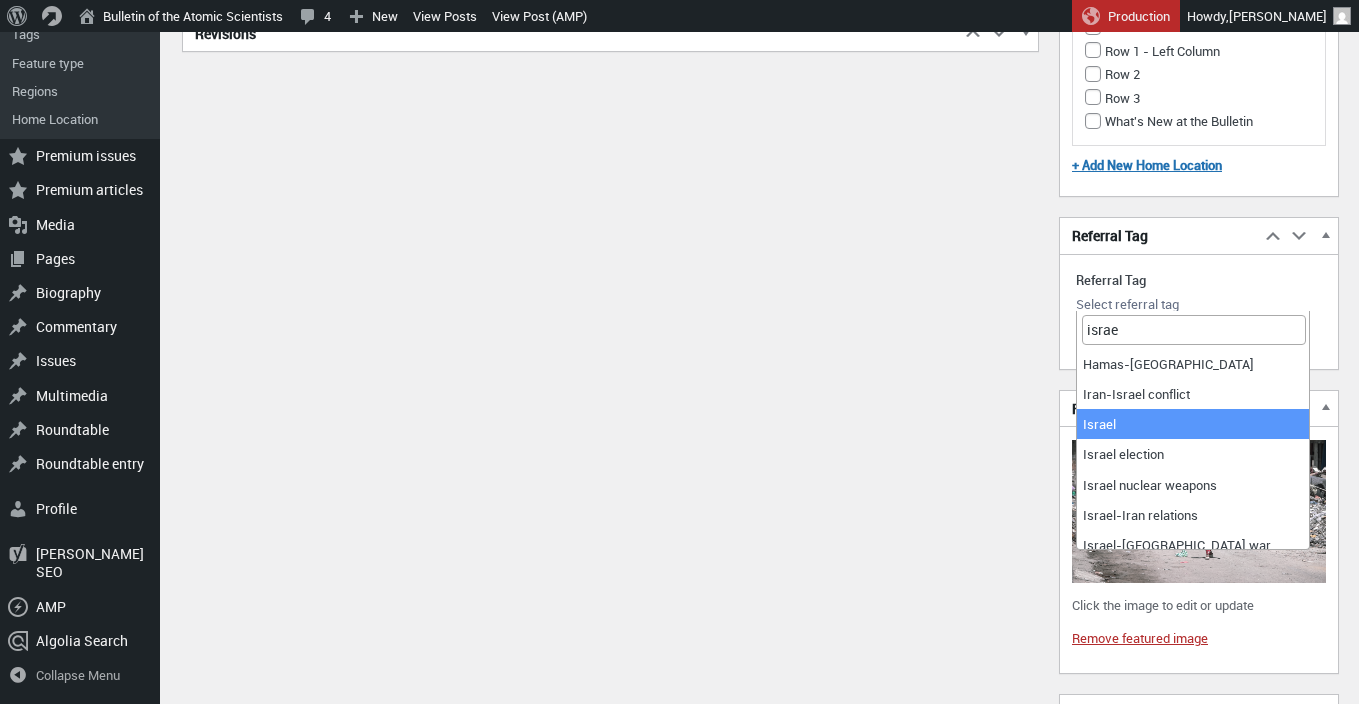 scroll, scrollTop: 1, scrollLeft: 0, axis: vertical 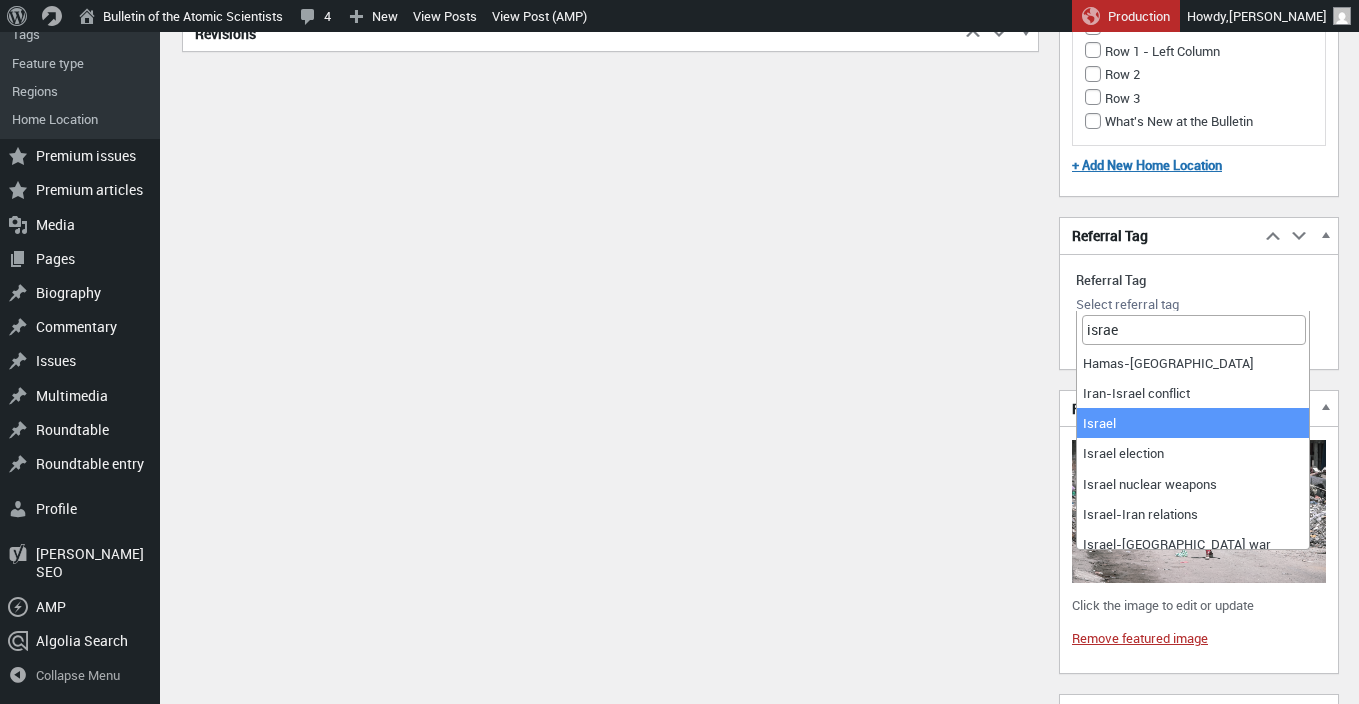 type on "israe" 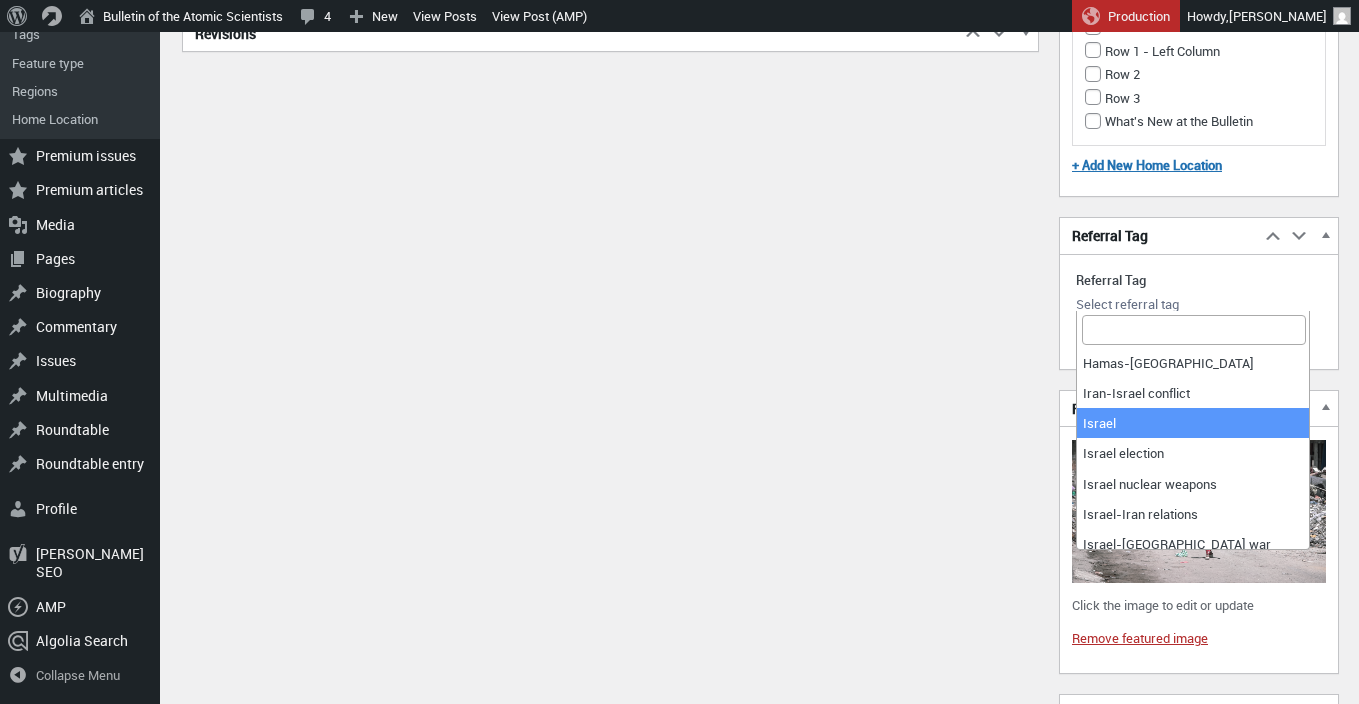 select on "9856" 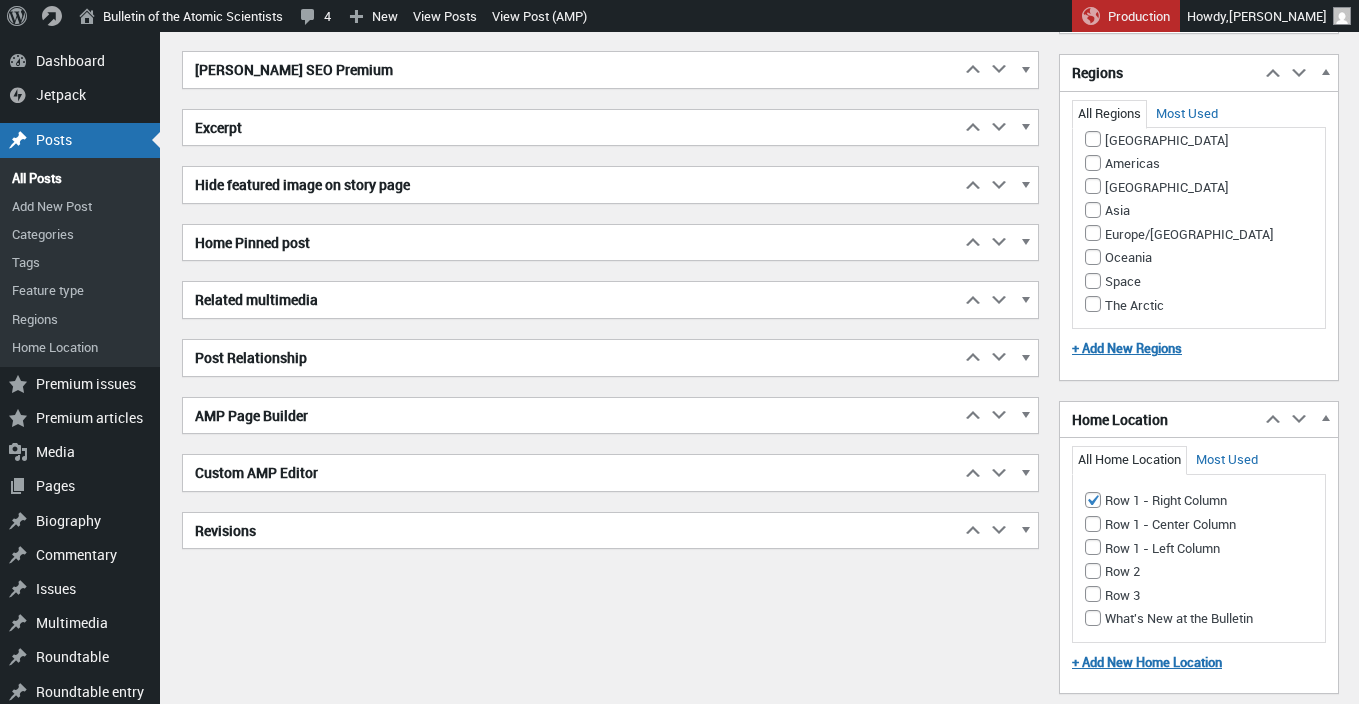 scroll, scrollTop: 1765, scrollLeft: 0, axis: vertical 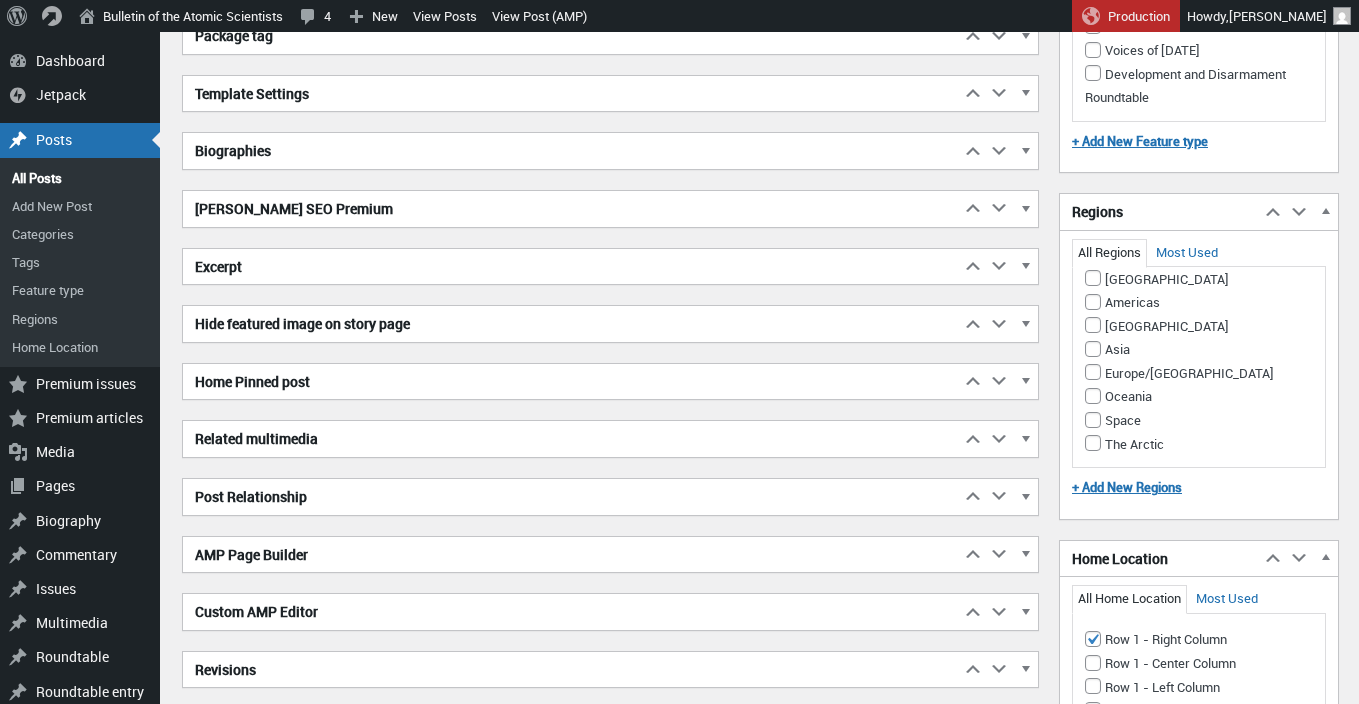 click on "Excerpt" at bounding box center [571, 267] 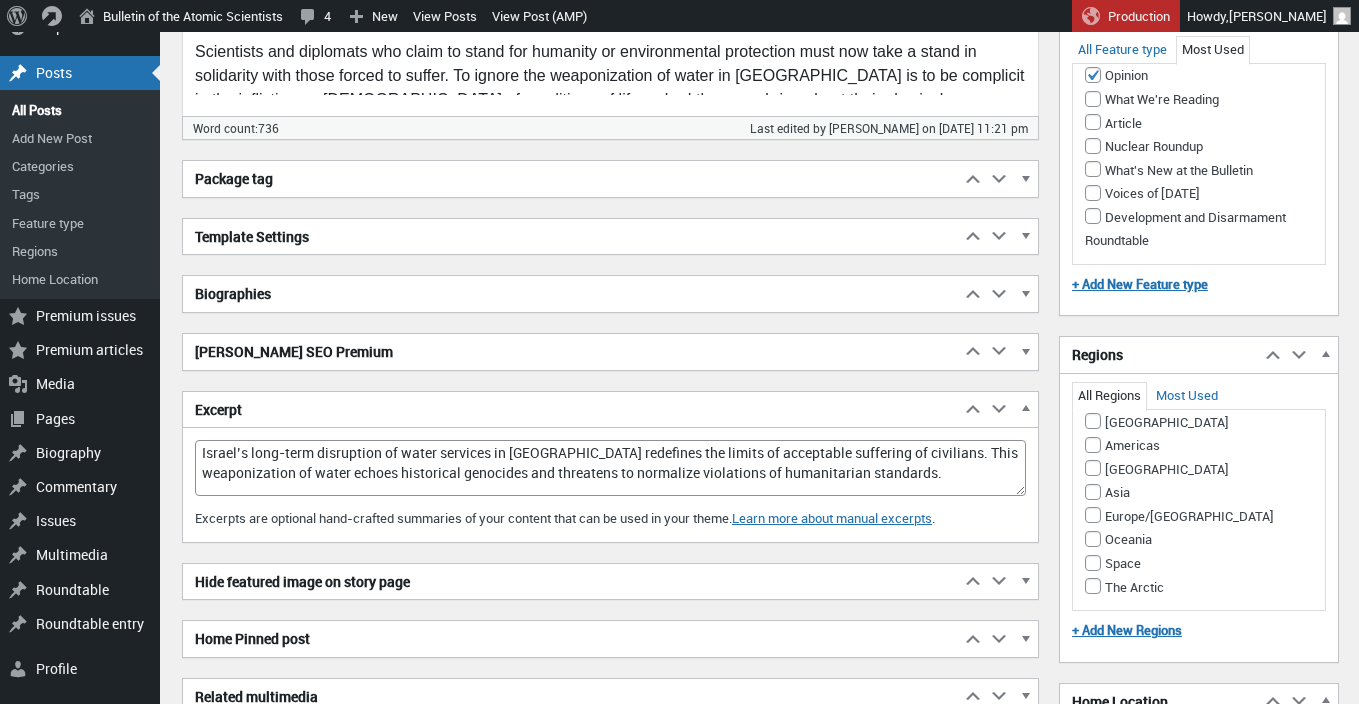scroll, scrollTop: 1621, scrollLeft: 0, axis: vertical 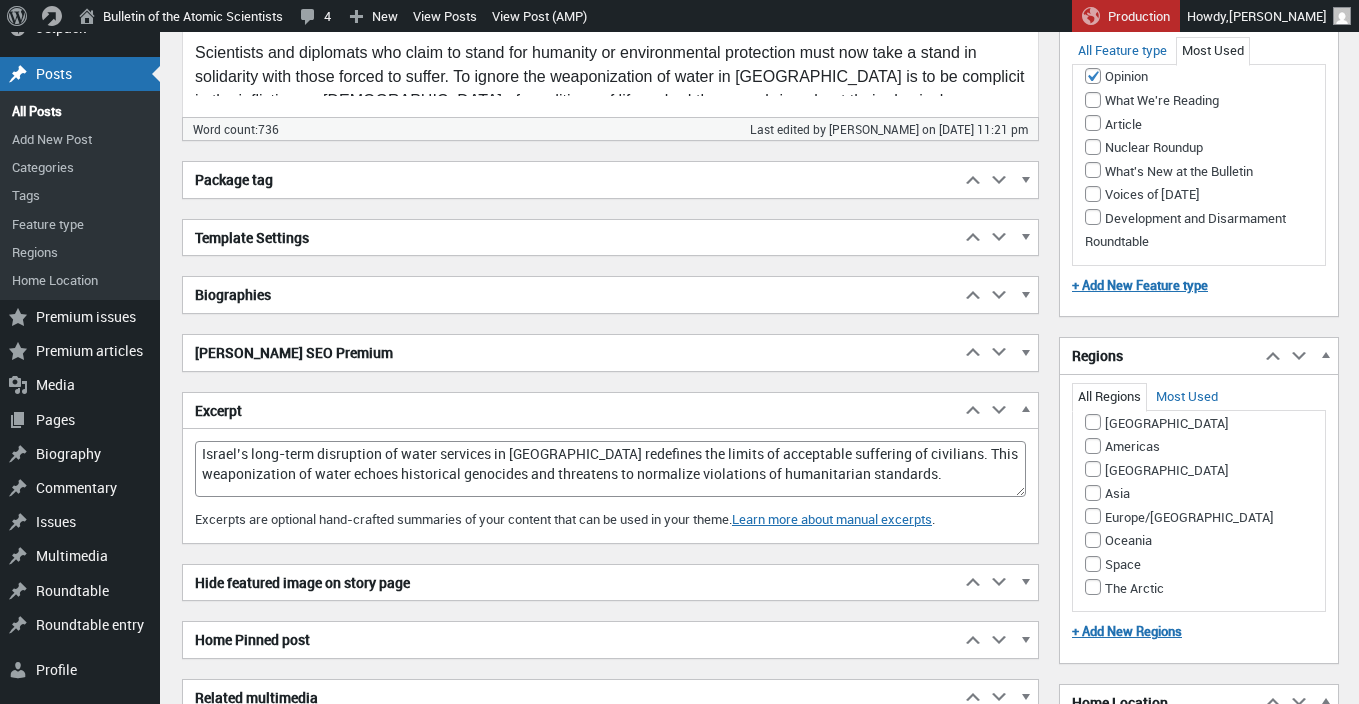 click on "Biographies" at bounding box center (571, 295) 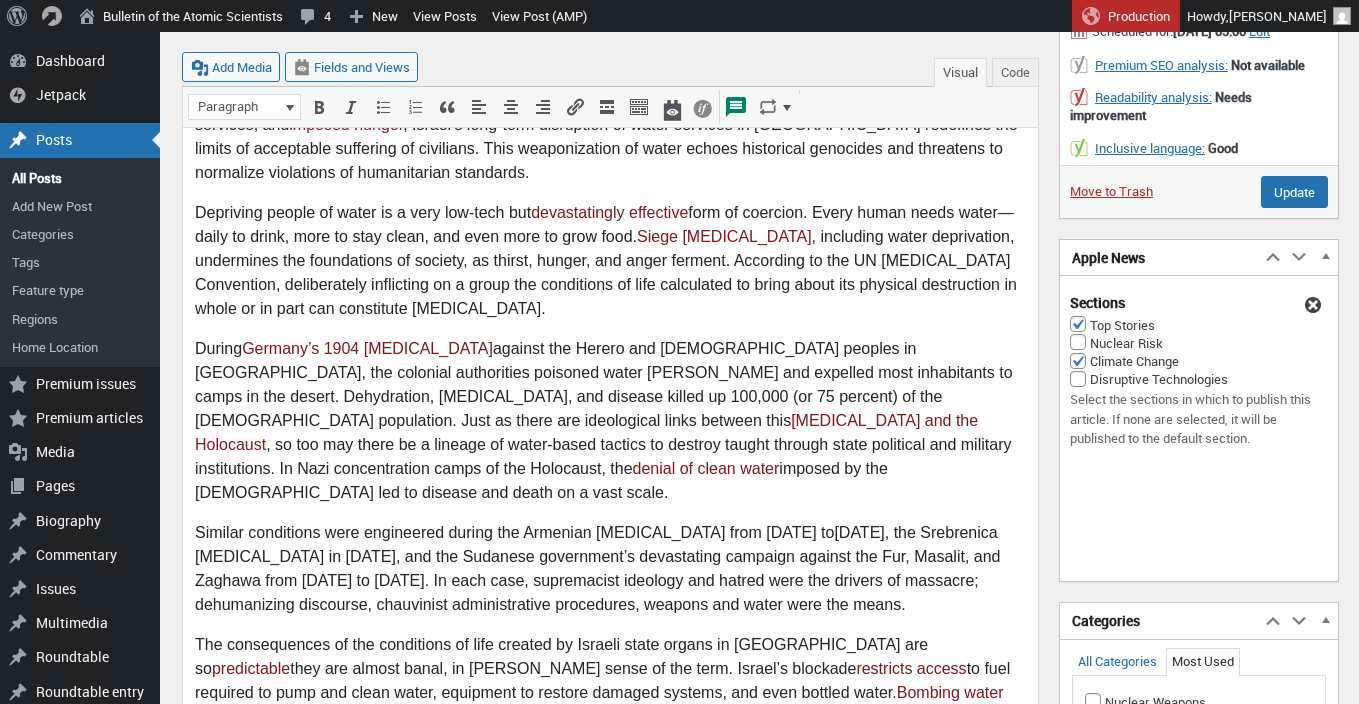 scroll, scrollTop: 0, scrollLeft: 0, axis: both 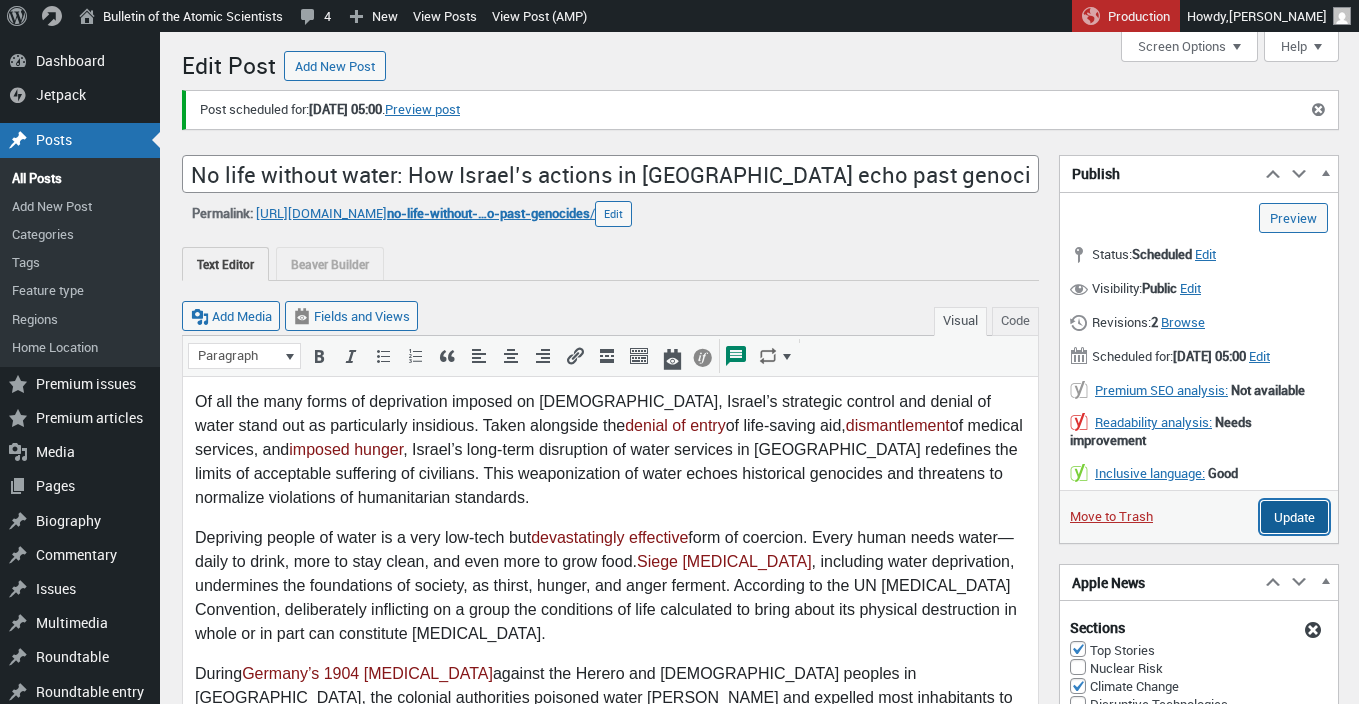 click on "Update" at bounding box center [1294, 517] 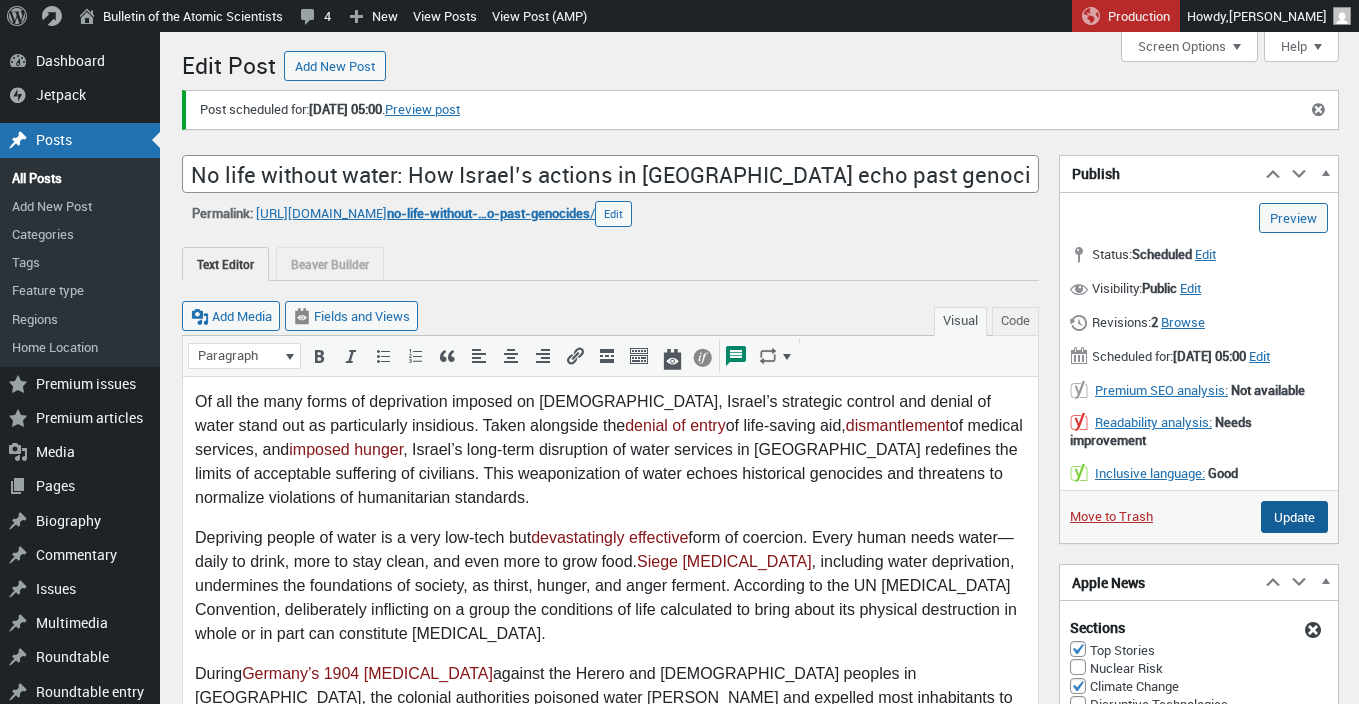type on "Schedule" 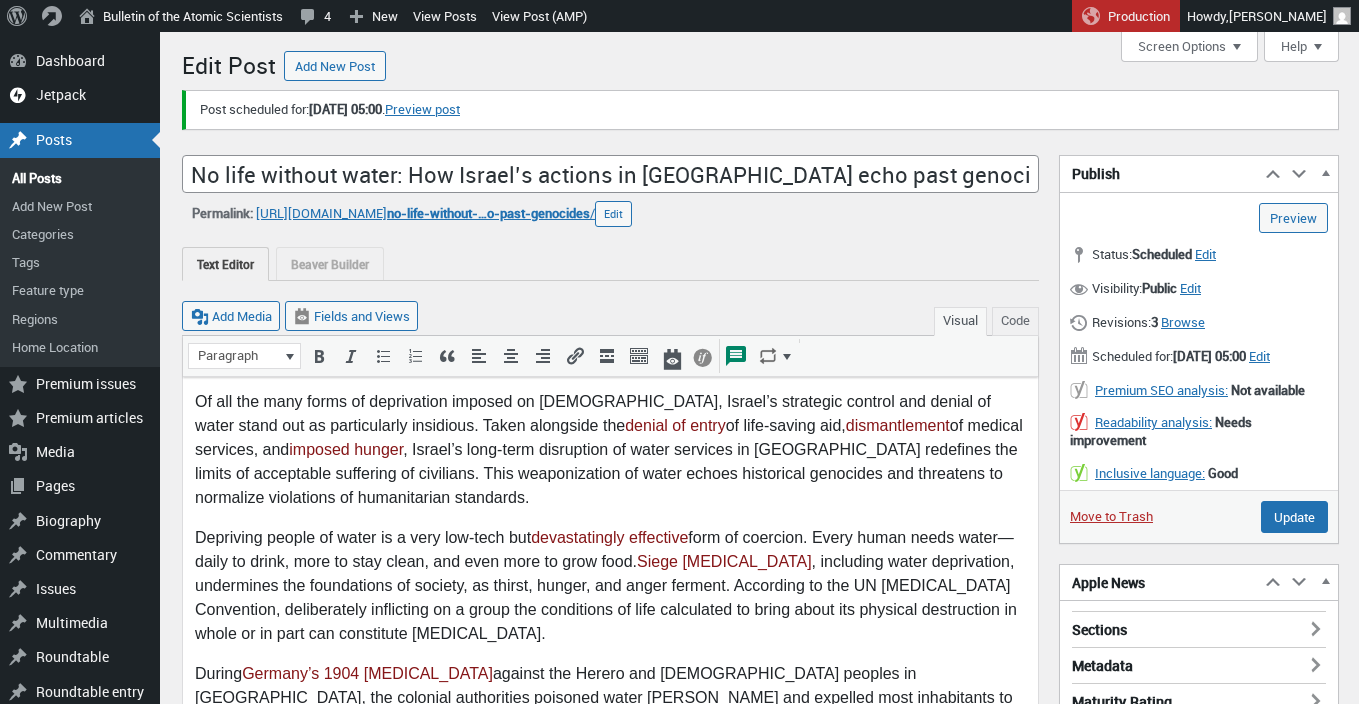 scroll, scrollTop: 0, scrollLeft: 0, axis: both 